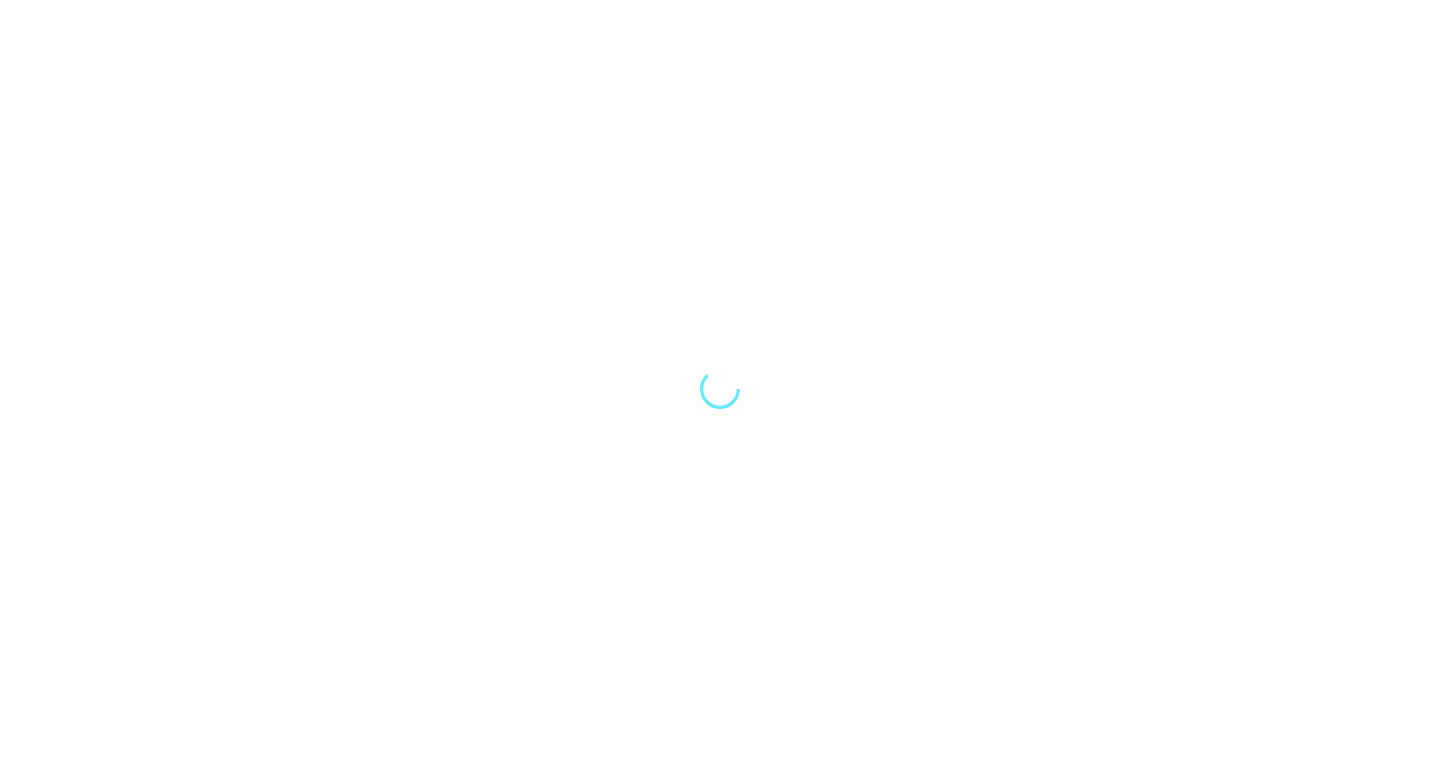 scroll, scrollTop: 0, scrollLeft: 0, axis: both 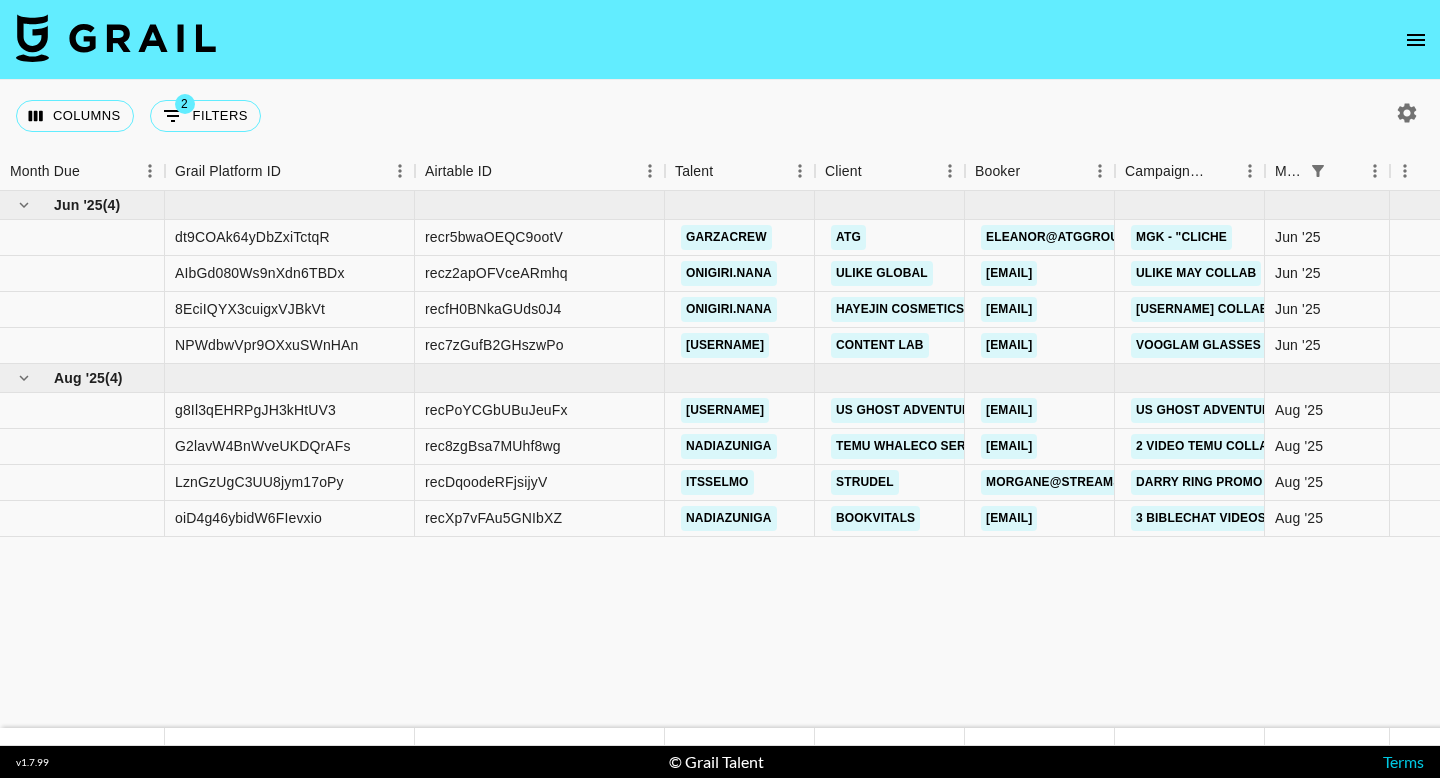 click 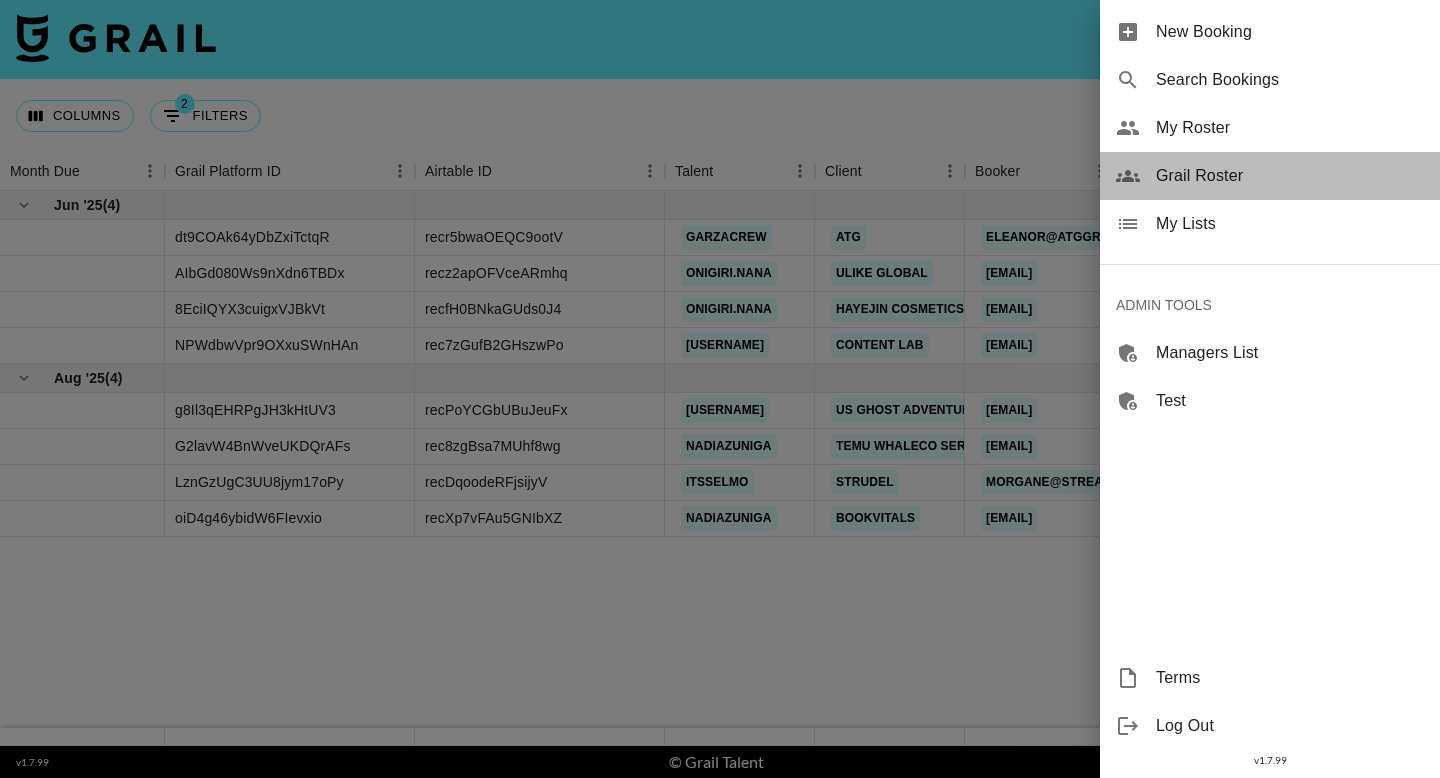 click on "Grail Roster" at bounding box center (1290, 176) 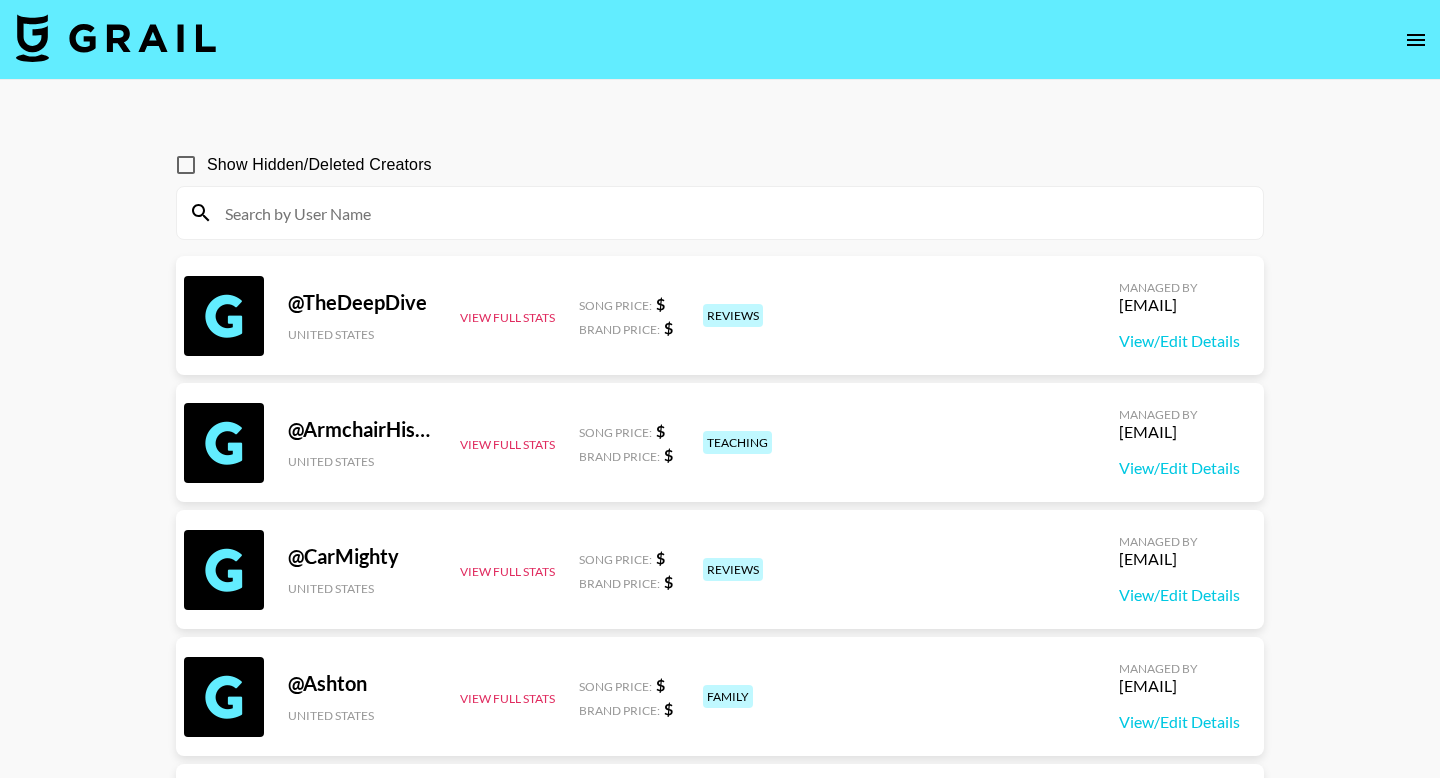 click at bounding box center [732, 213] 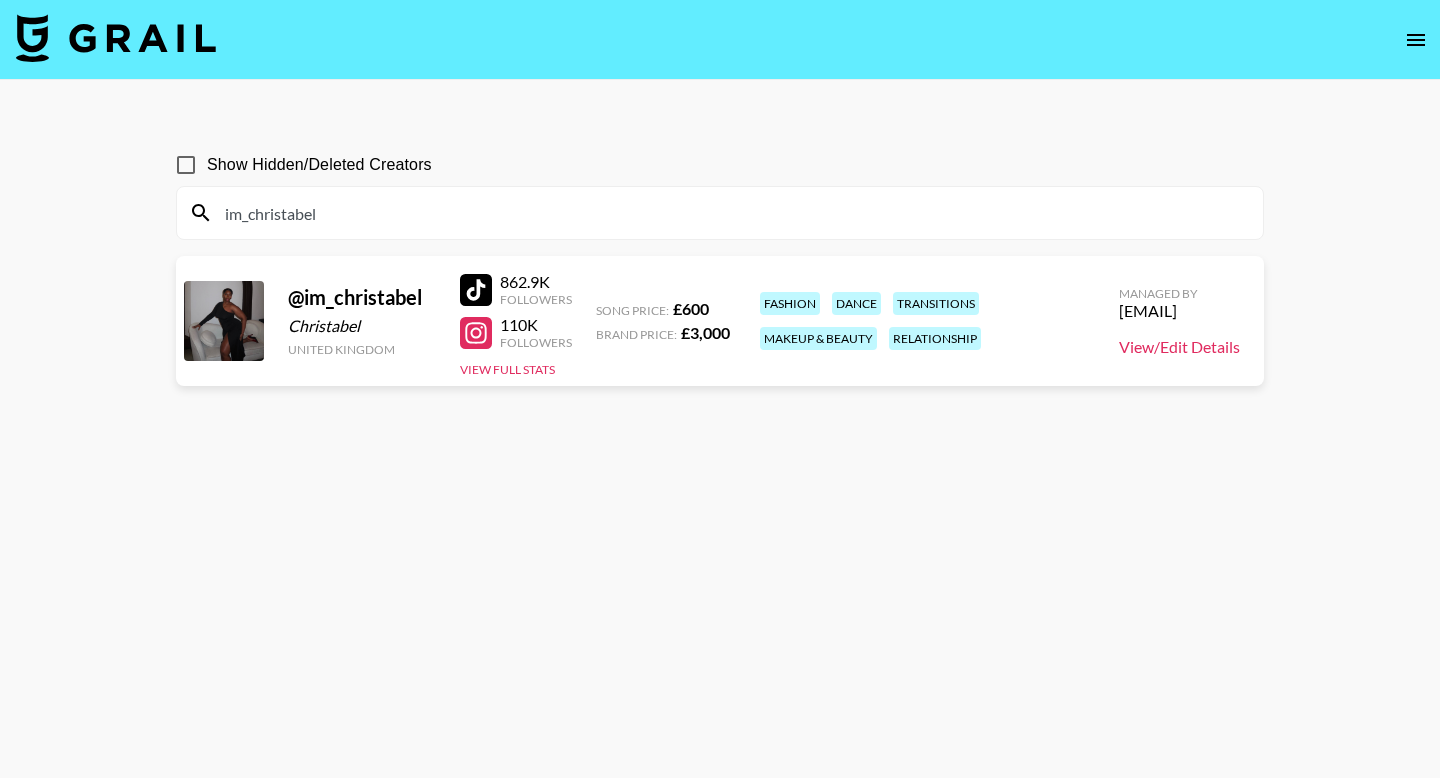 click on "View/Edit Details" at bounding box center [1179, 347] 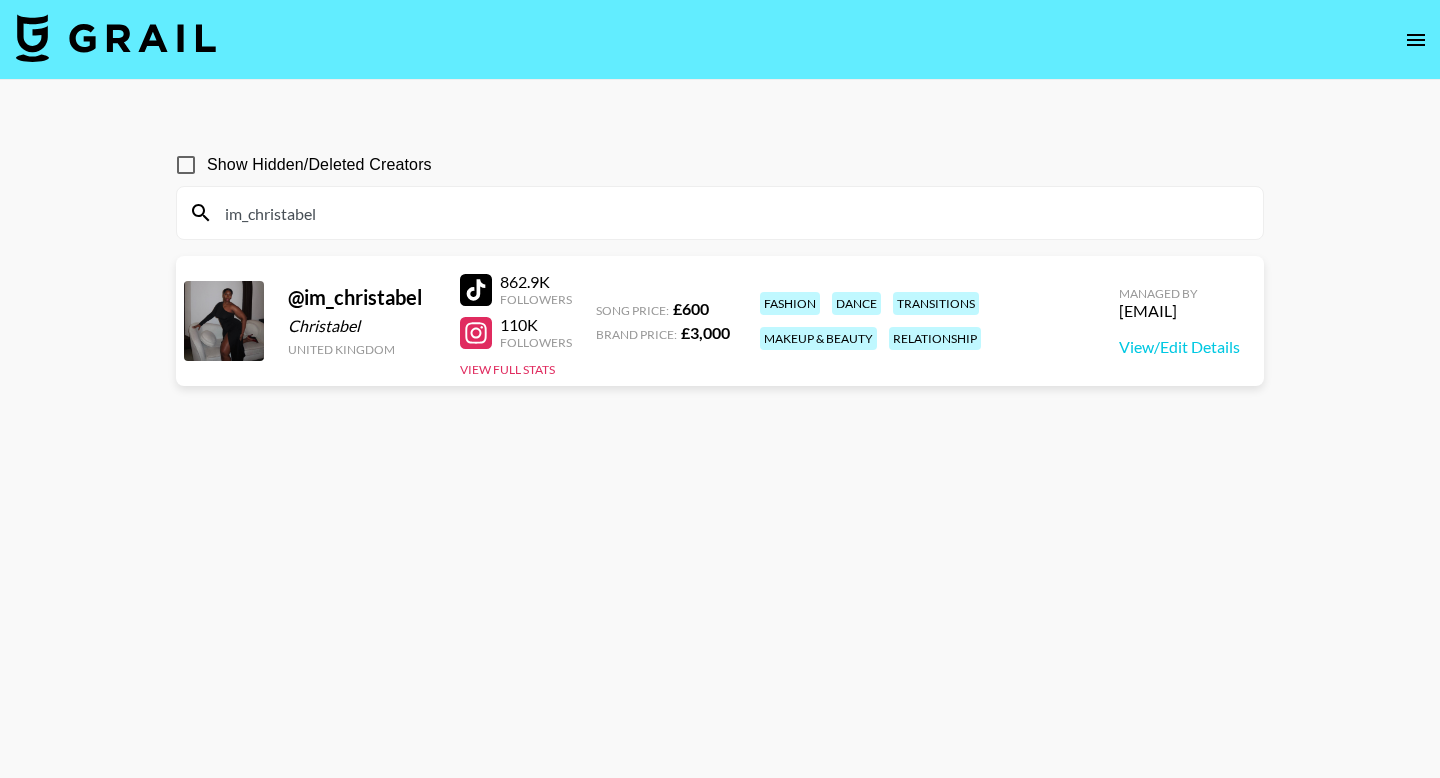 click on "im_christabel" at bounding box center [732, 213] 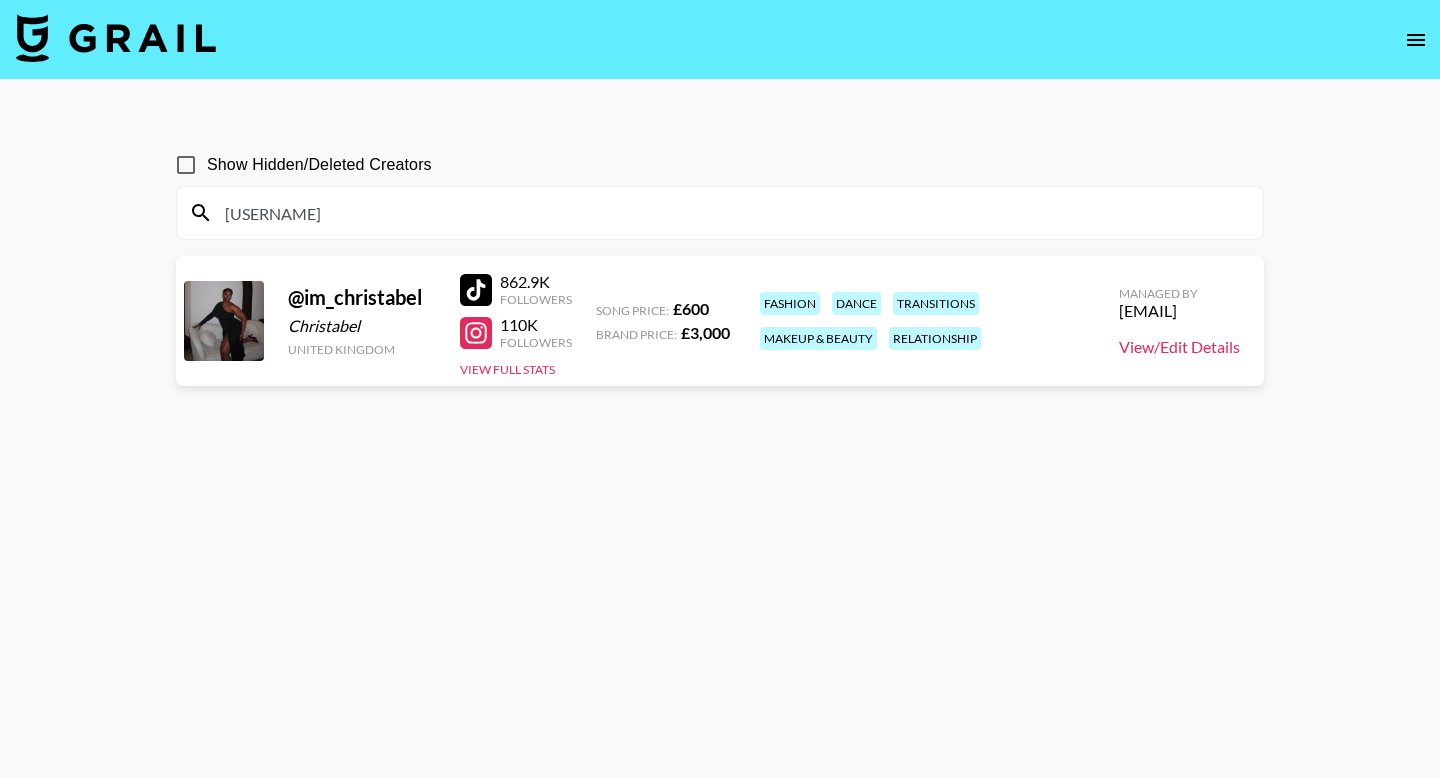 click on "View/Edit Details" at bounding box center (1179, 347) 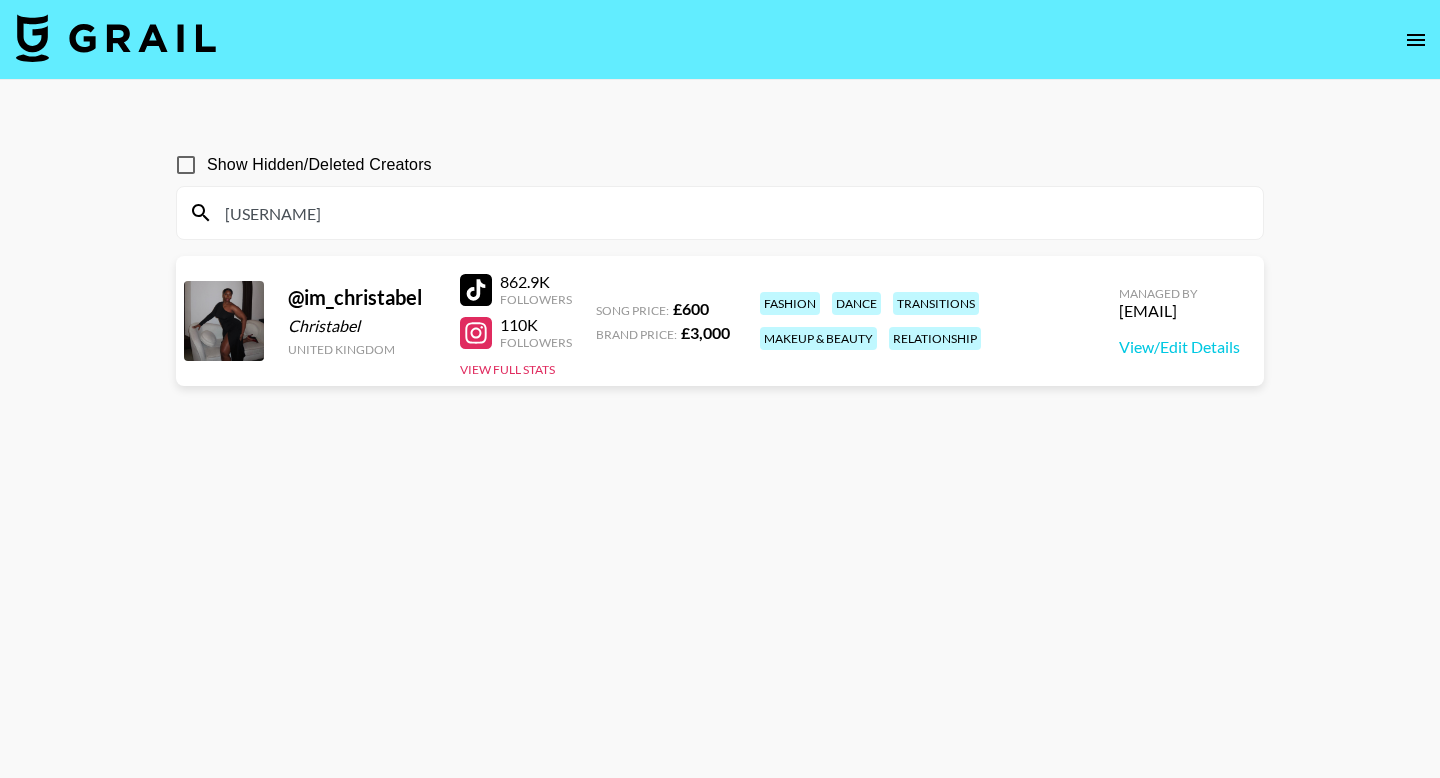 click on "only.christabe" at bounding box center (732, 213) 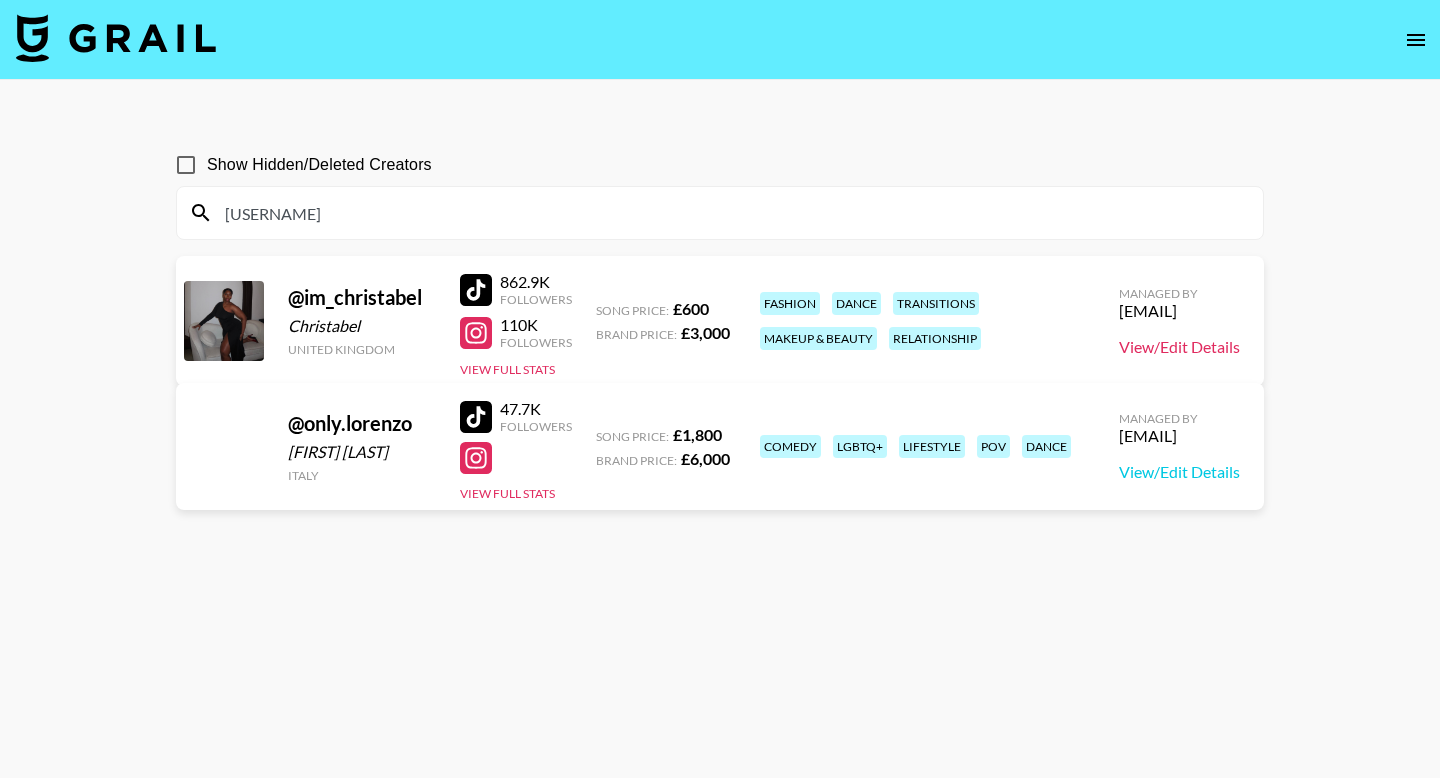 type on "only." 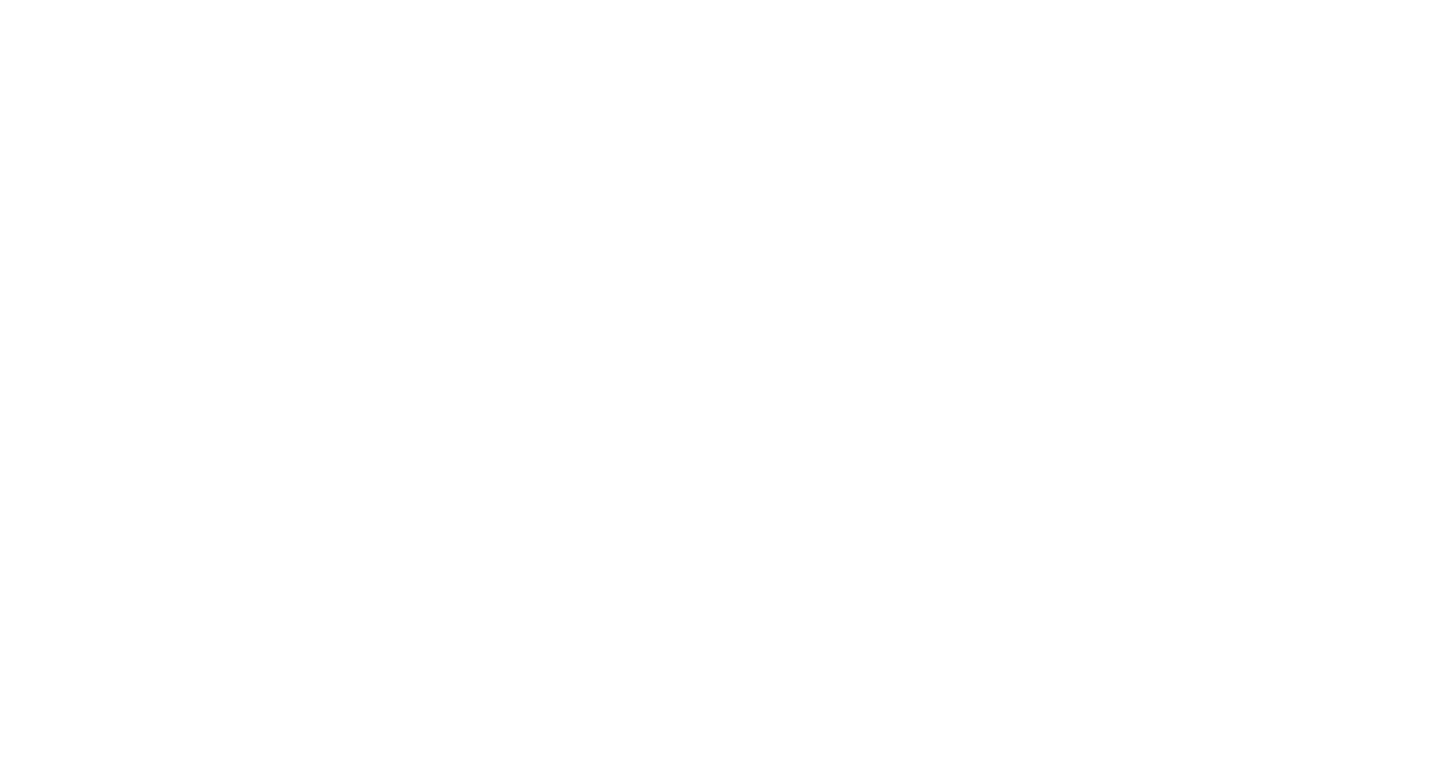 scroll, scrollTop: 0, scrollLeft: 0, axis: both 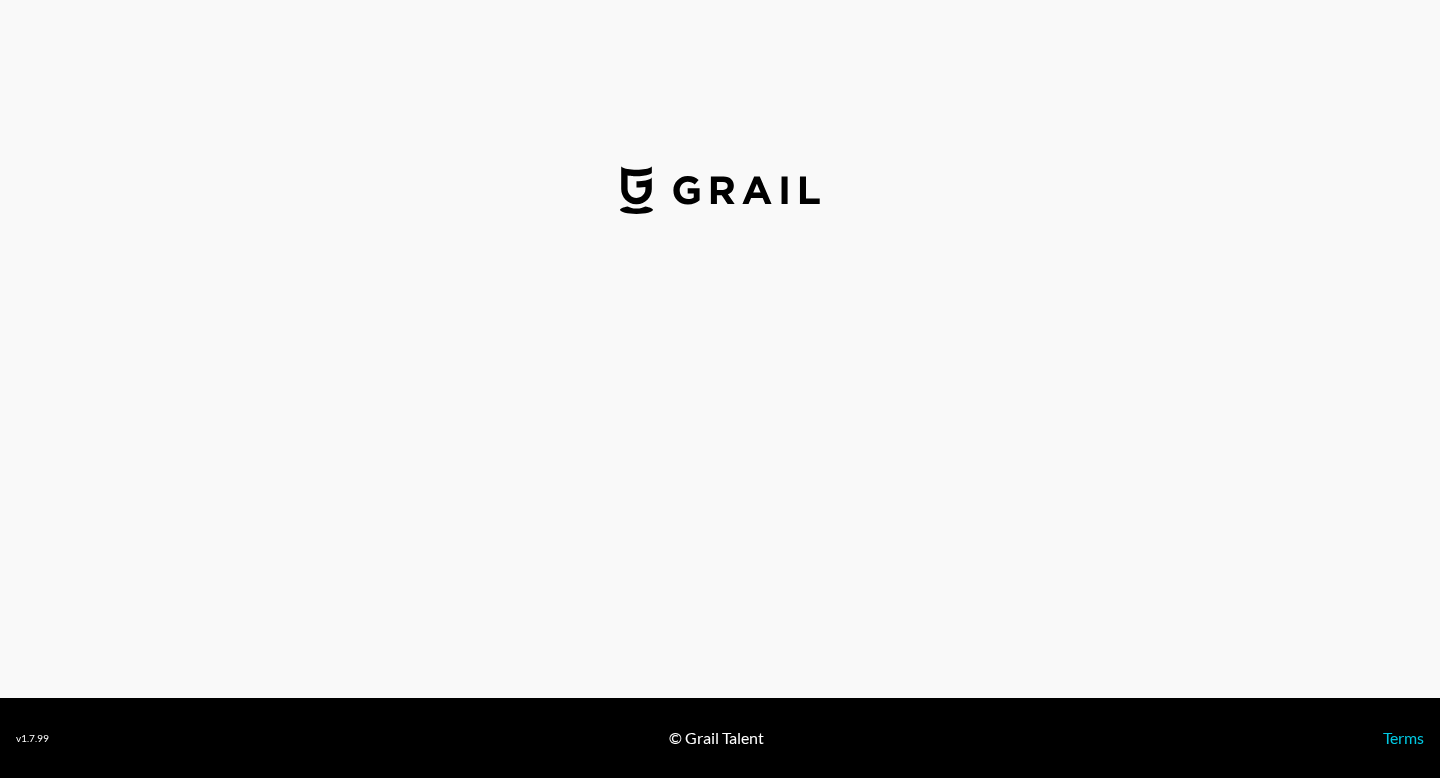 select on "GBP" 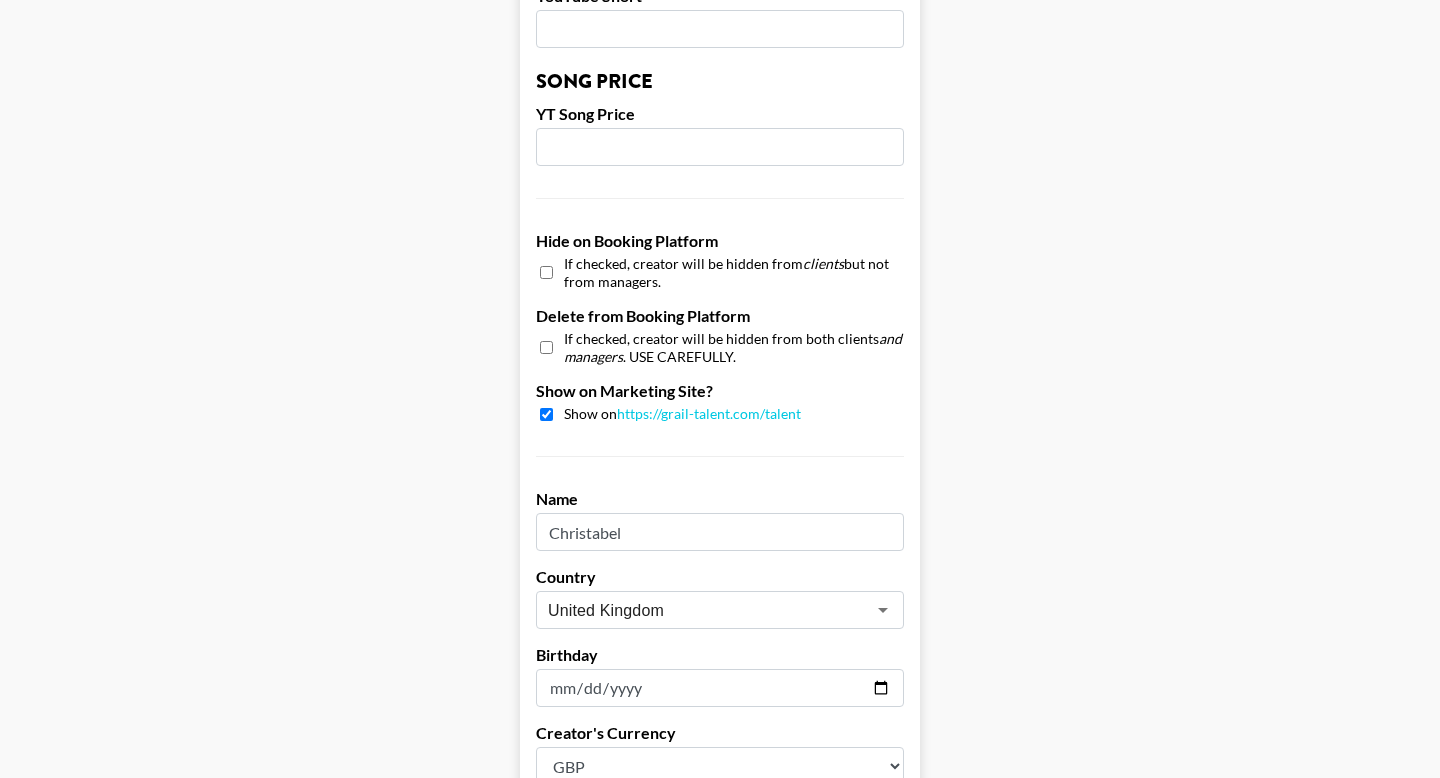 scroll, scrollTop: 1865, scrollLeft: 0, axis: vertical 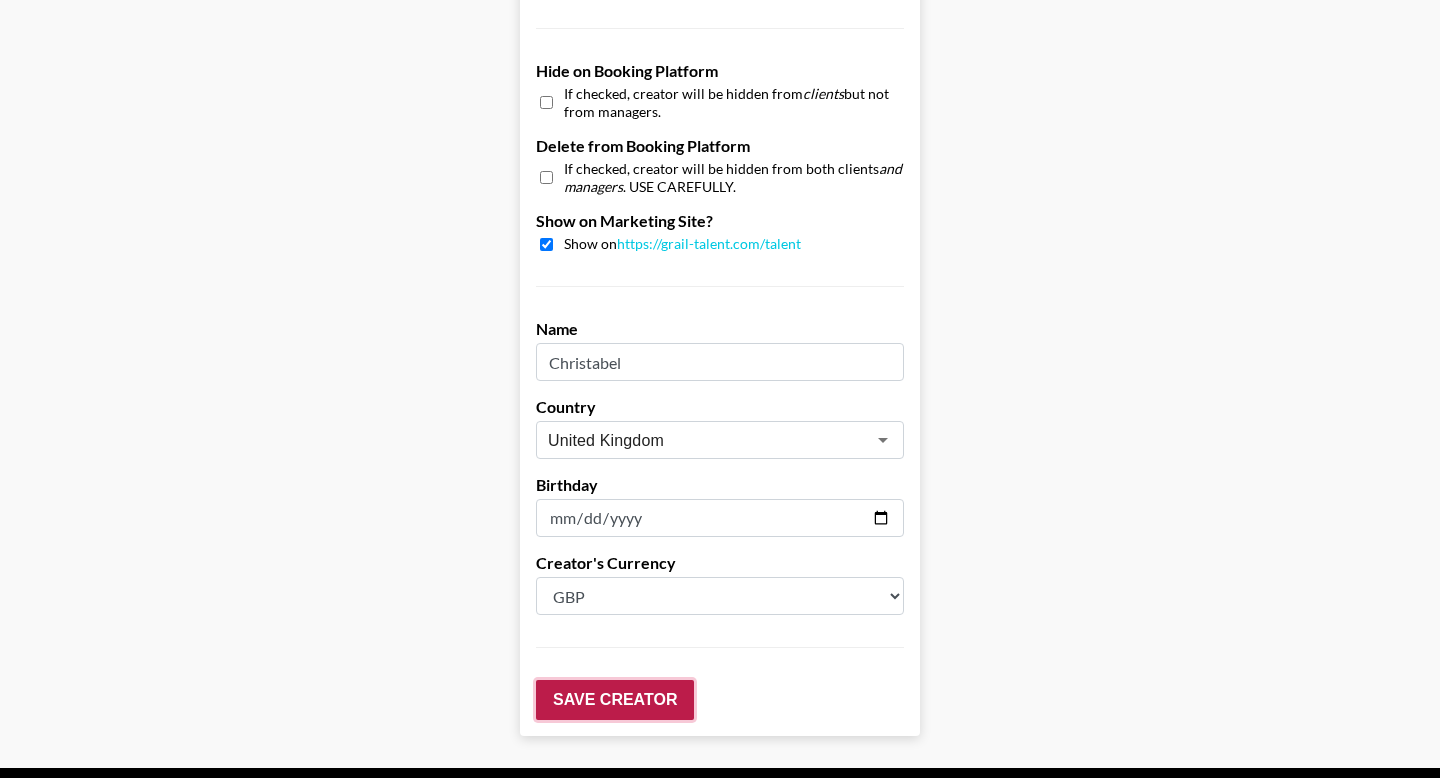 click on "Save Creator" at bounding box center (615, 700) 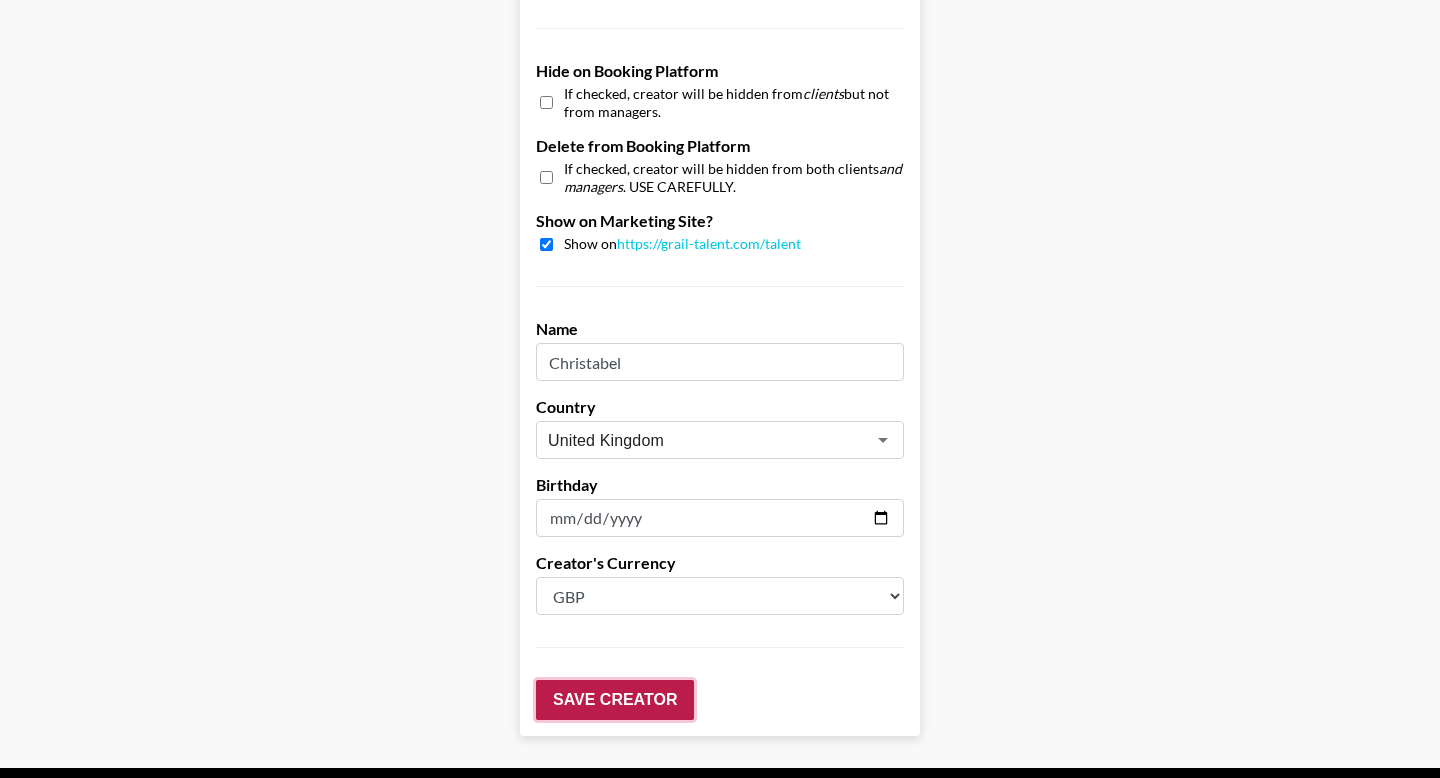 scroll, scrollTop: 112, scrollLeft: 0, axis: vertical 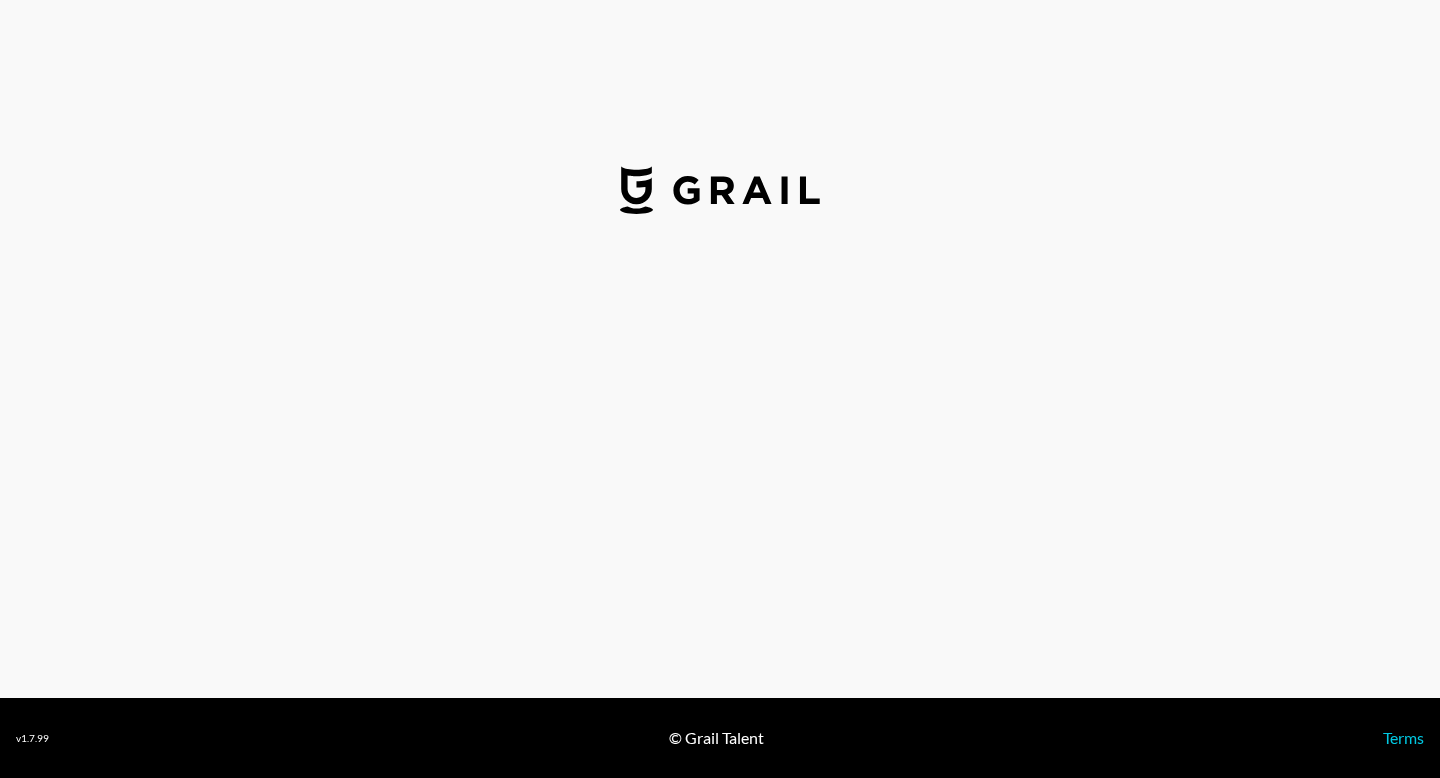 select on "GBP" 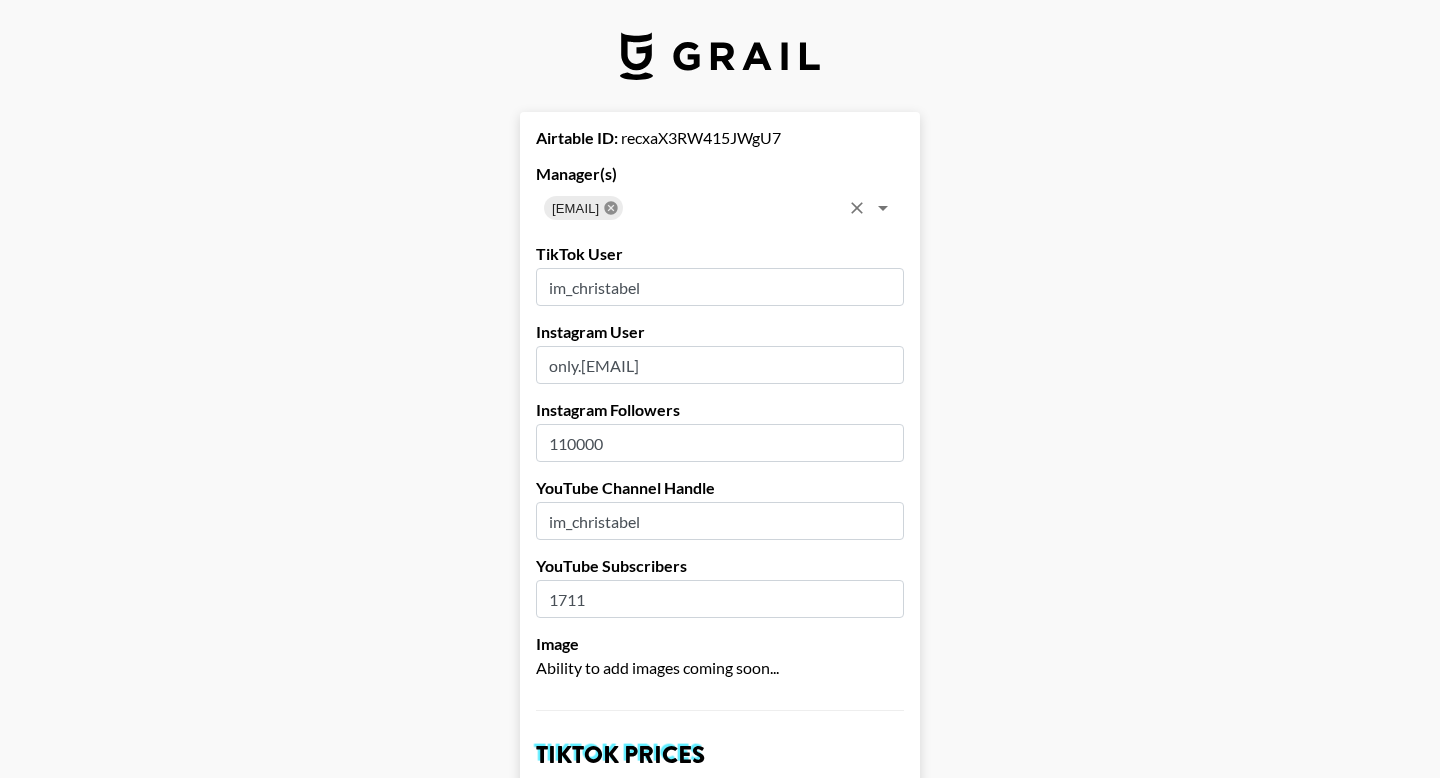 click 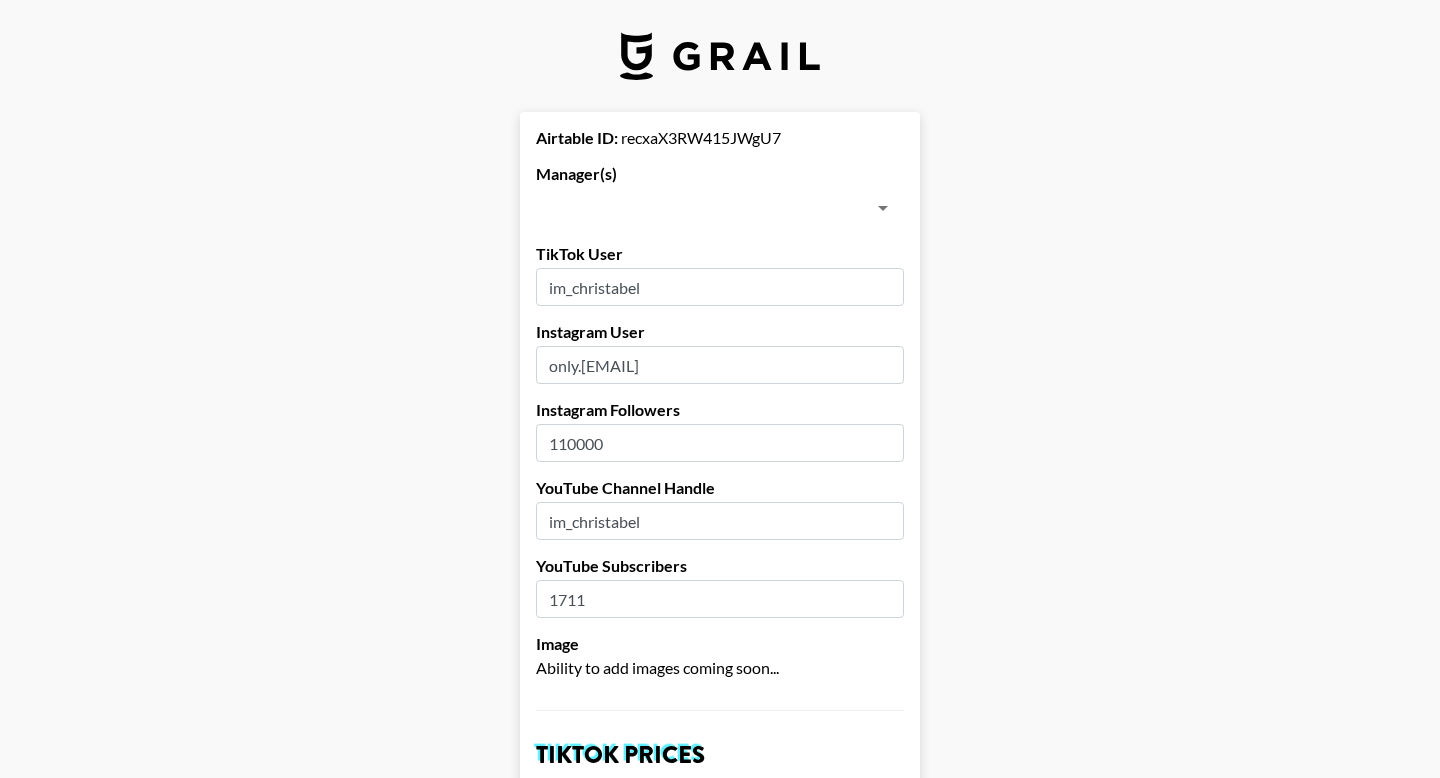 click on "Airtable ID:   recxaX3RW415JWgU7 Manager(s) ​ TikTok User im_christabel Instagram User only.christabel__ Instagram Followers 110000 YouTube Channel Handle im_christabel YouTube Subscribers 1711 Image Ability to add images coming soon... TikTok Prices TikTok Brand Price 3000 TikTok Song Price 600 Instagram Prices Brand Prices Reel  - (Default Brand Price) 2000 Grid Post 1700 3-Frame Story 1500 Song Price IG Song Price 450 YouTube Prices Brand Prices 60-90s Integration  - (Default Brand Price) Pre-Roll YouTube Short Song Price YT Song Price Hide on Booking Platform If checked, creator will be hidden from  clients  but not from managers. Delete from Booking Platform If checked, creator will be hidden from both clients   and managers . USE CAREFULLY. Show on Marketing Site? Show on  https://grail-talent.com/talent Name [NAME] Country [COUNTRY] ​ Birthday [DATE] Creator's Currency Select a Currency USD GBP Save Creator" at bounding box center (720, 1356) 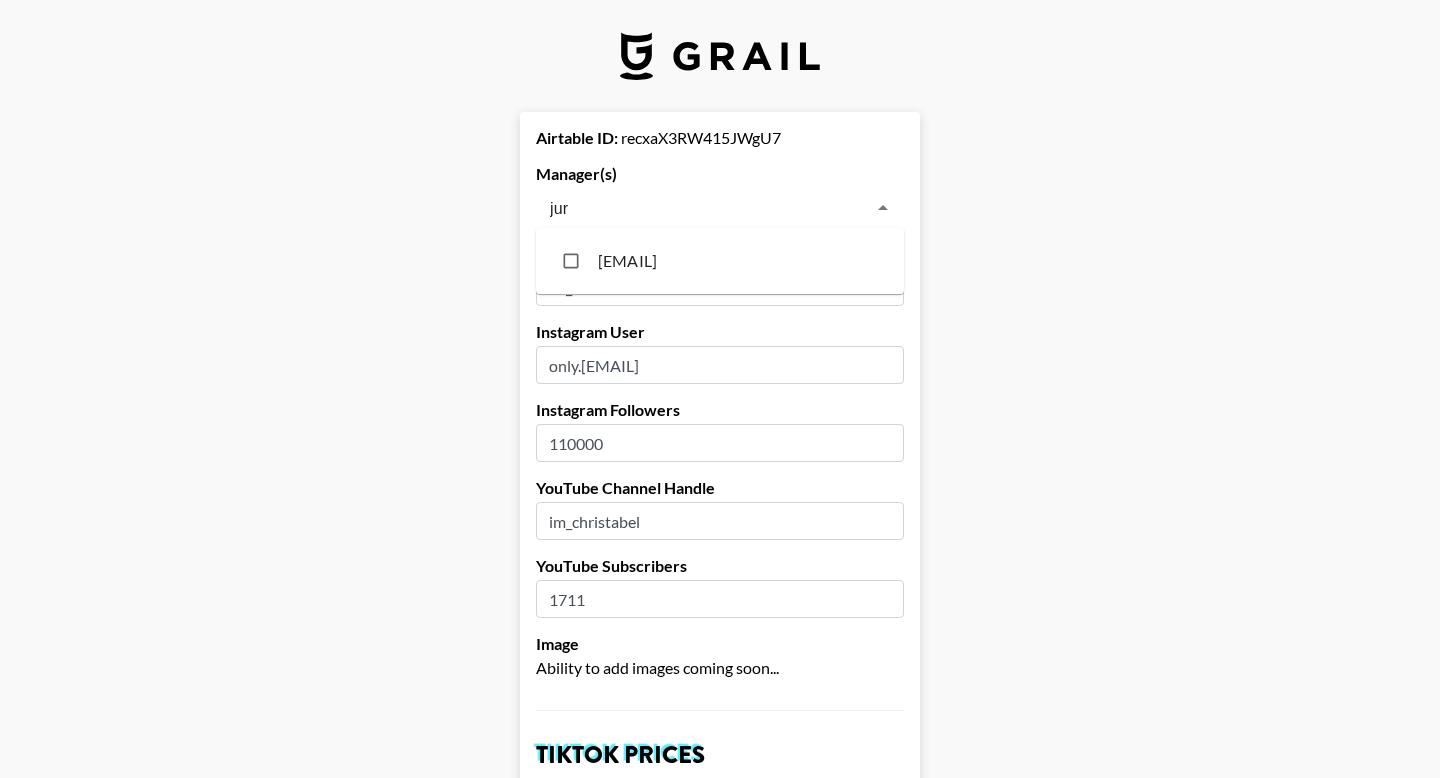 type on "jura" 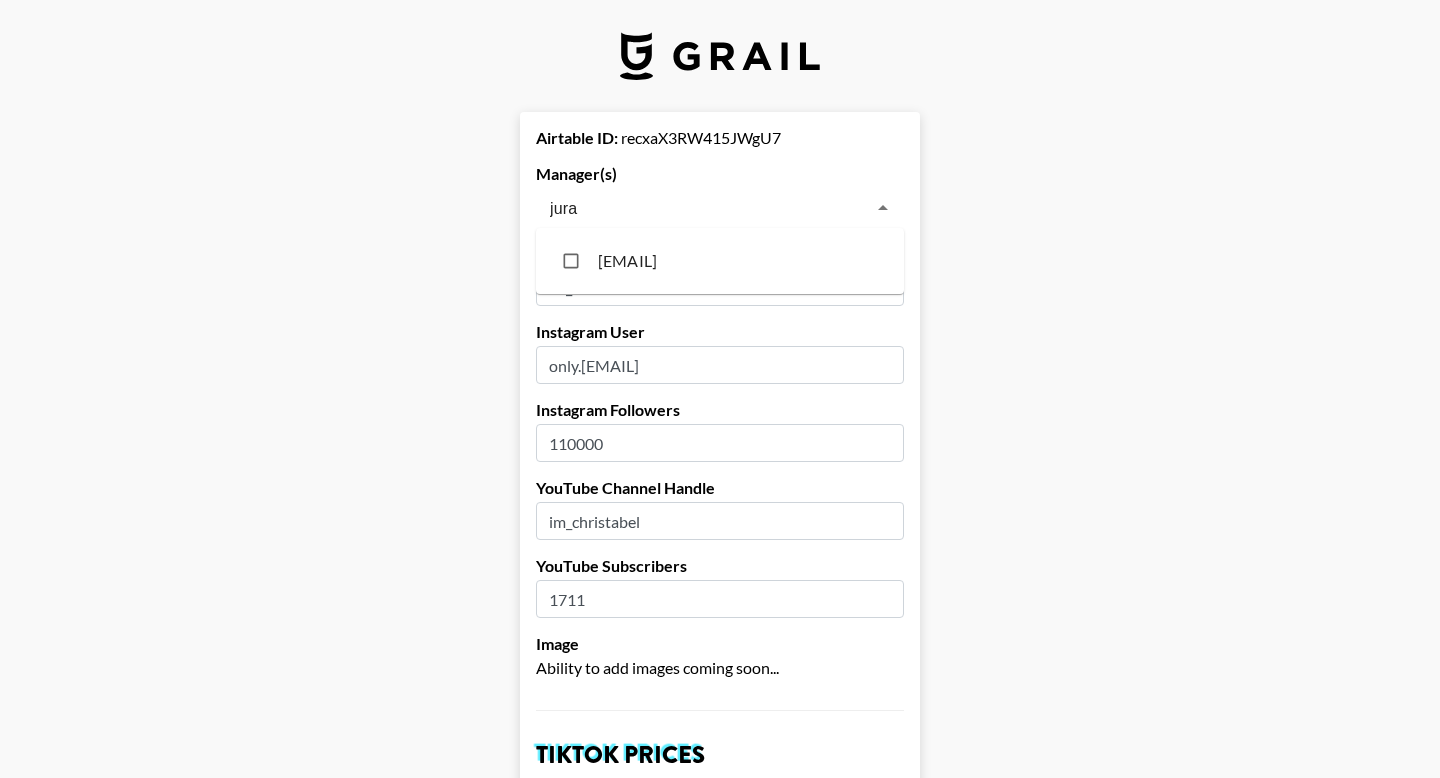 click at bounding box center [571, 261] 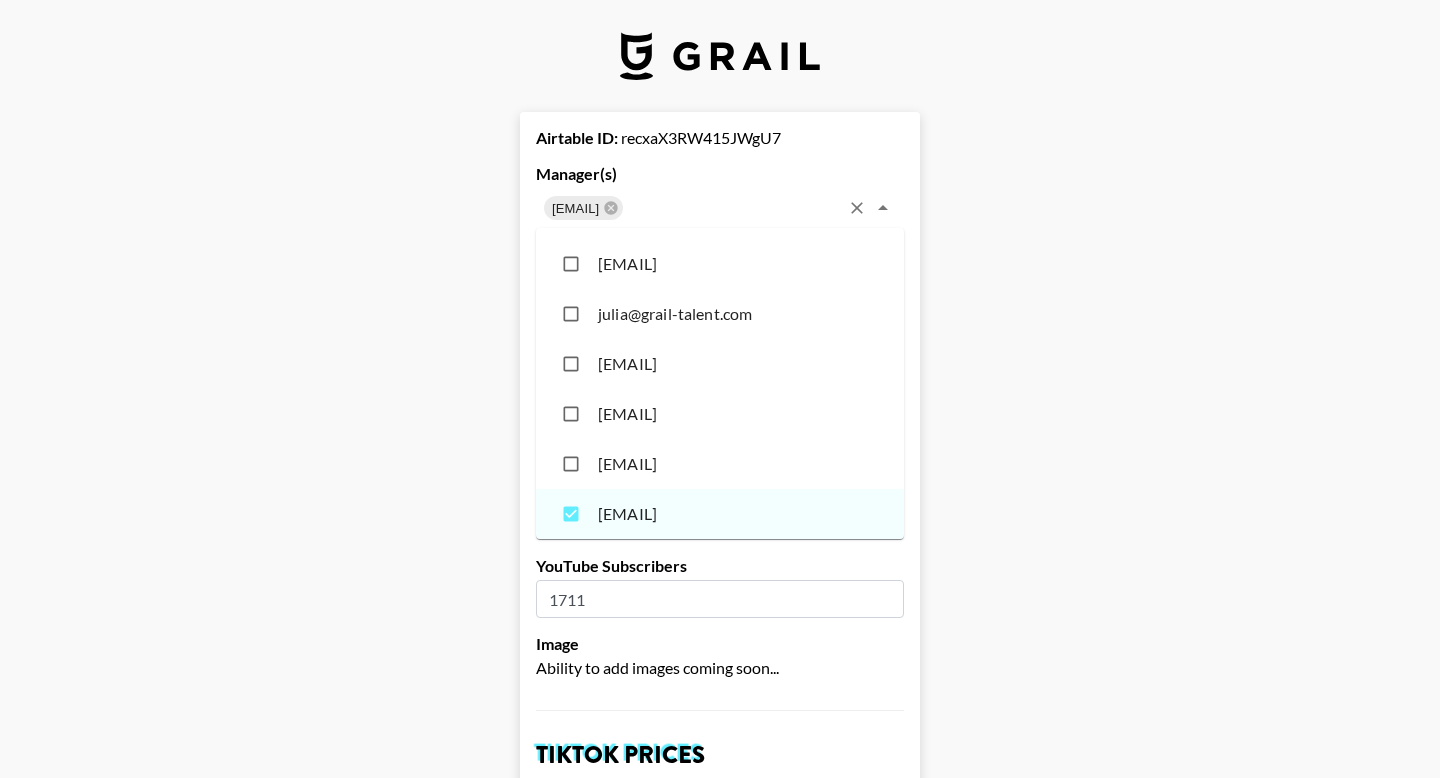 scroll, scrollTop: 9695, scrollLeft: 0, axis: vertical 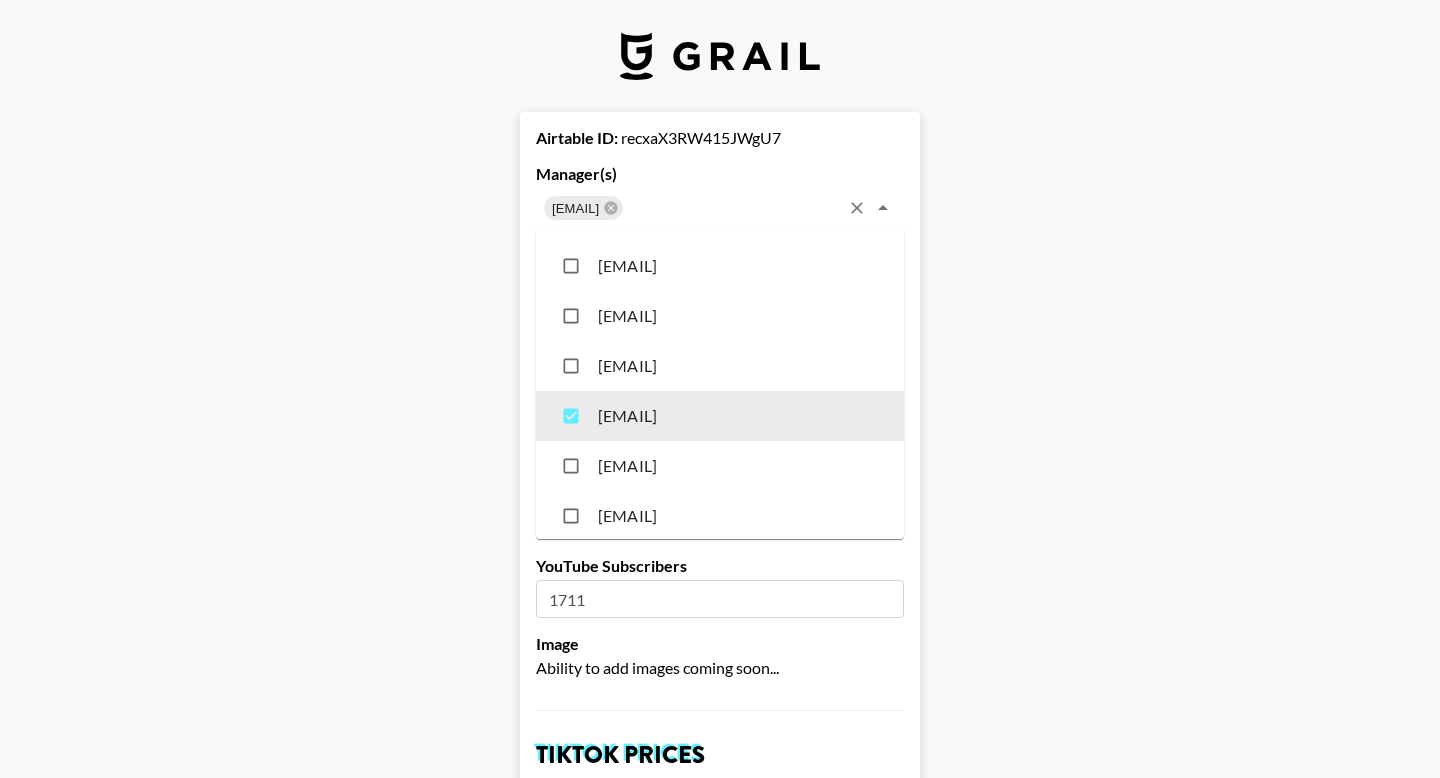 click on "Airtable ID:   recxaX3RW415JWgU7 Manager(s) [EMAIL] ​ TikTok User im_christabel Instagram User only.christabel__ Instagram Followers 110000 YouTube Channel Handle im_christabel YouTube Subscribers 1711 Image Ability to add images coming soon... TikTok Prices TikTok Brand Price 3000 TikTok Song Price 600 Instagram Prices Brand Prices Reel  - (Default Brand Price) 2000 Grid Post 1700 3-Frame Story 1500 Song Price IG Song Price 450 YouTube Prices Brand Prices 60-90s Integration  - (Default Brand Price) Pre-Roll YouTube Short Song Price YT Song Price Hide on Booking Platform If checked, creator will be hidden from  clients  but not from managers. Delete from Booking Platform If checked, creator will be hidden from both clients   and managers . USE CAREFULLY. Show on Marketing Site? Show on  https://grail-talent.com/talent Name Christabel Country United Kingdom ​ Birthday [DATE] Creator's Currency Select a Currency USD GBP Save Creator" at bounding box center [720, 1356] 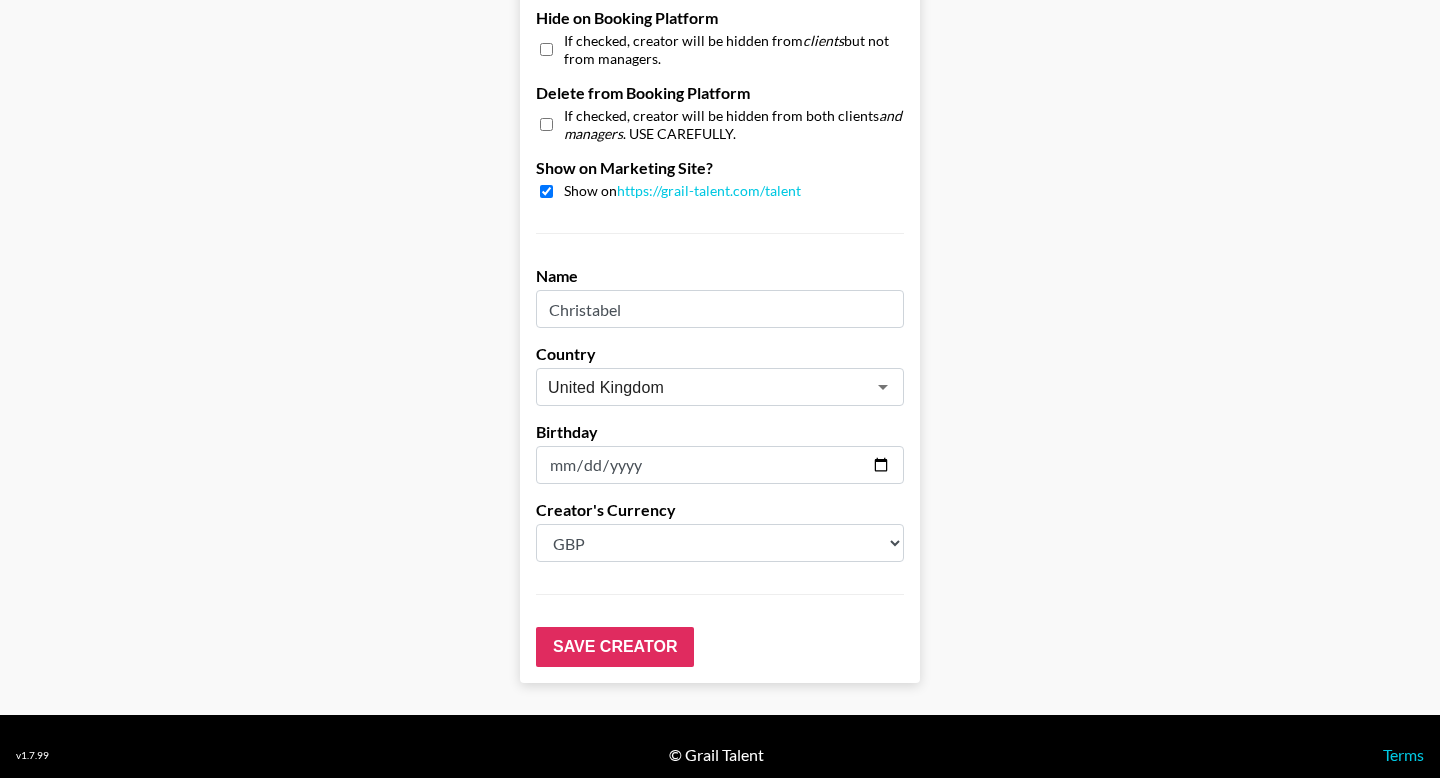 scroll, scrollTop: 1935, scrollLeft: 0, axis: vertical 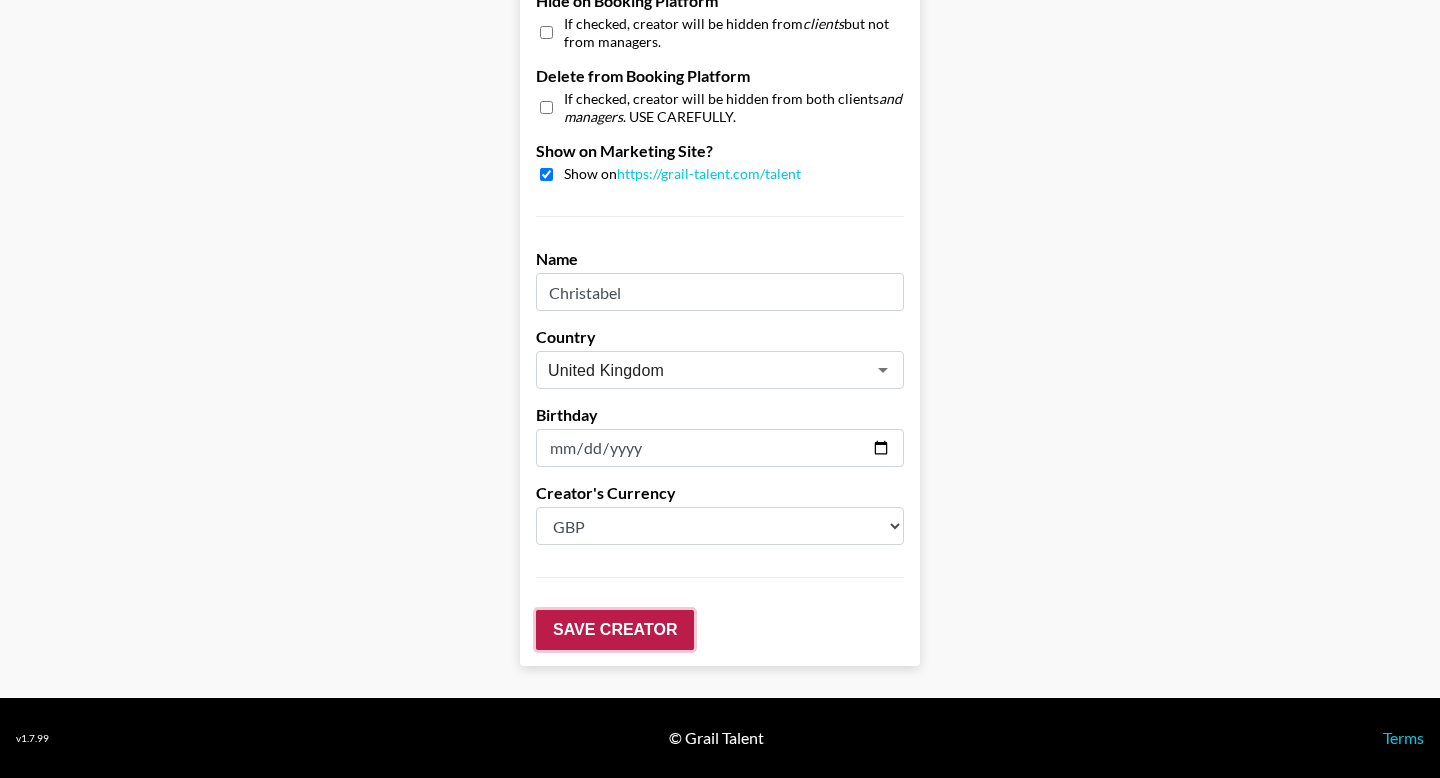 click on "Save Creator" at bounding box center (615, 630) 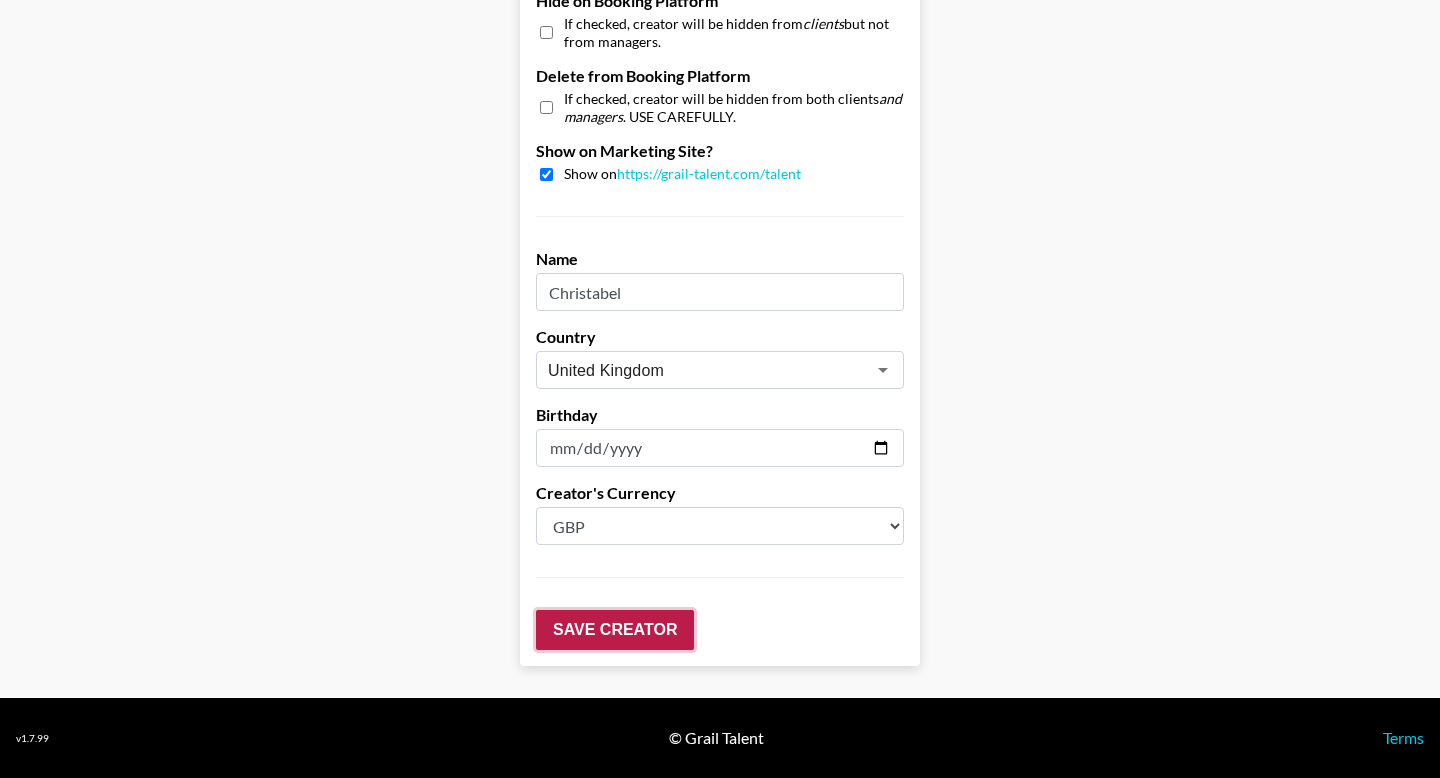 click on "Save Creator" at bounding box center (615, 630) 